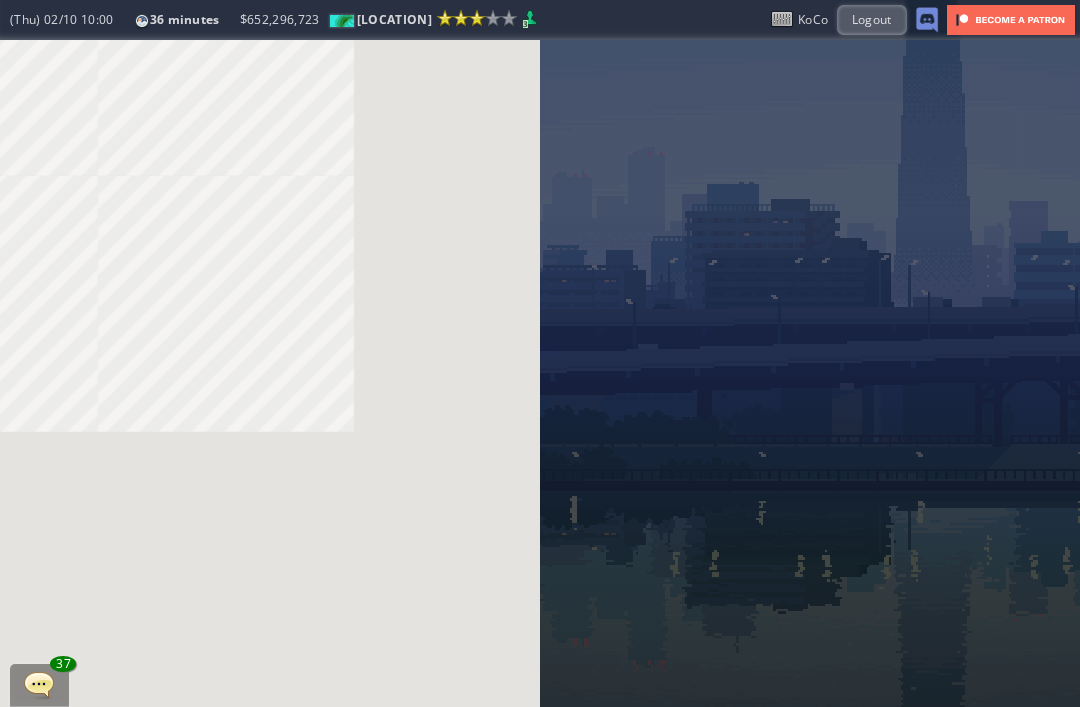 scroll, scrollTop: 0, scrollLeft: 0, axis: both 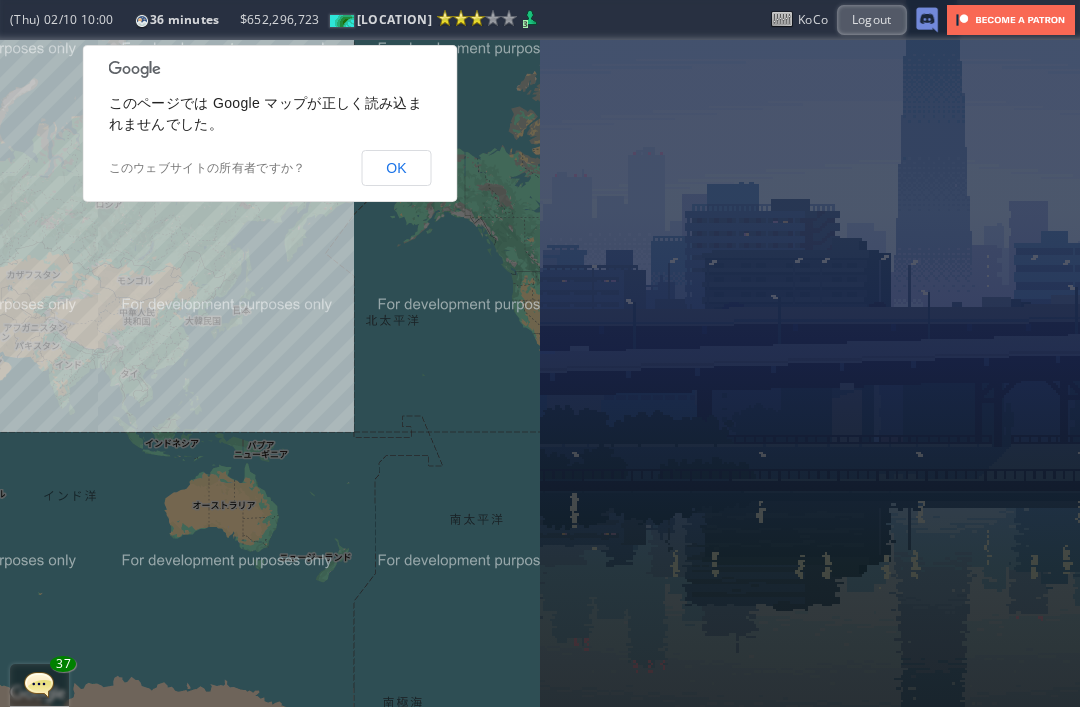 click on "OK" at bounding box center [396, 168] 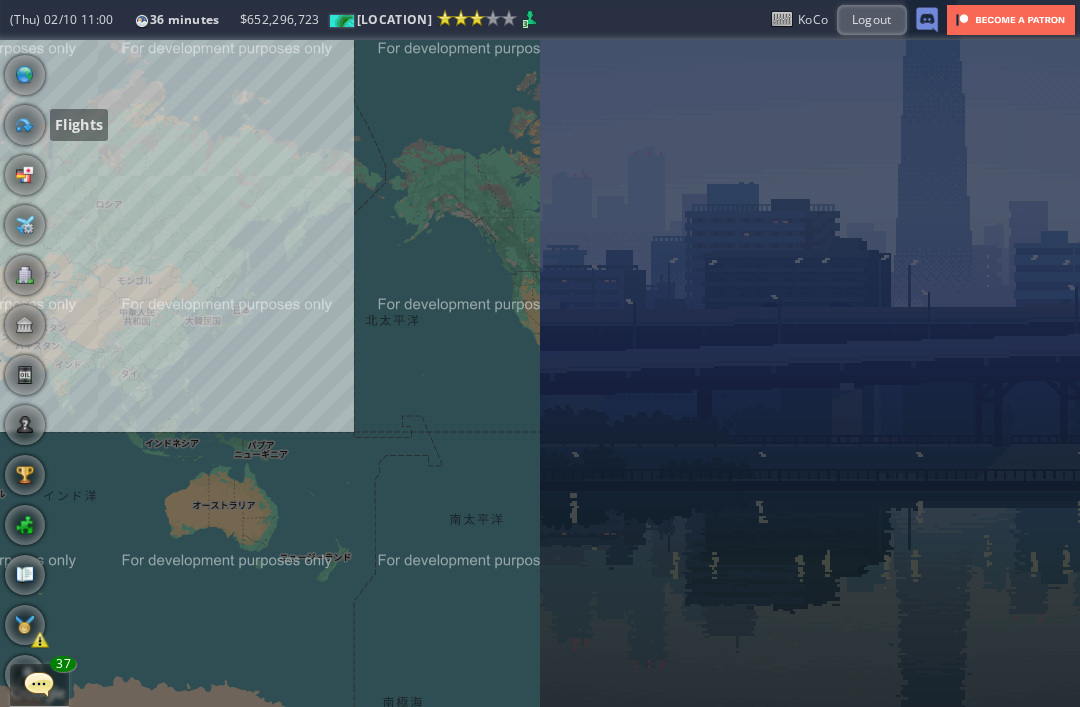 click at bounding box center (25, 125) 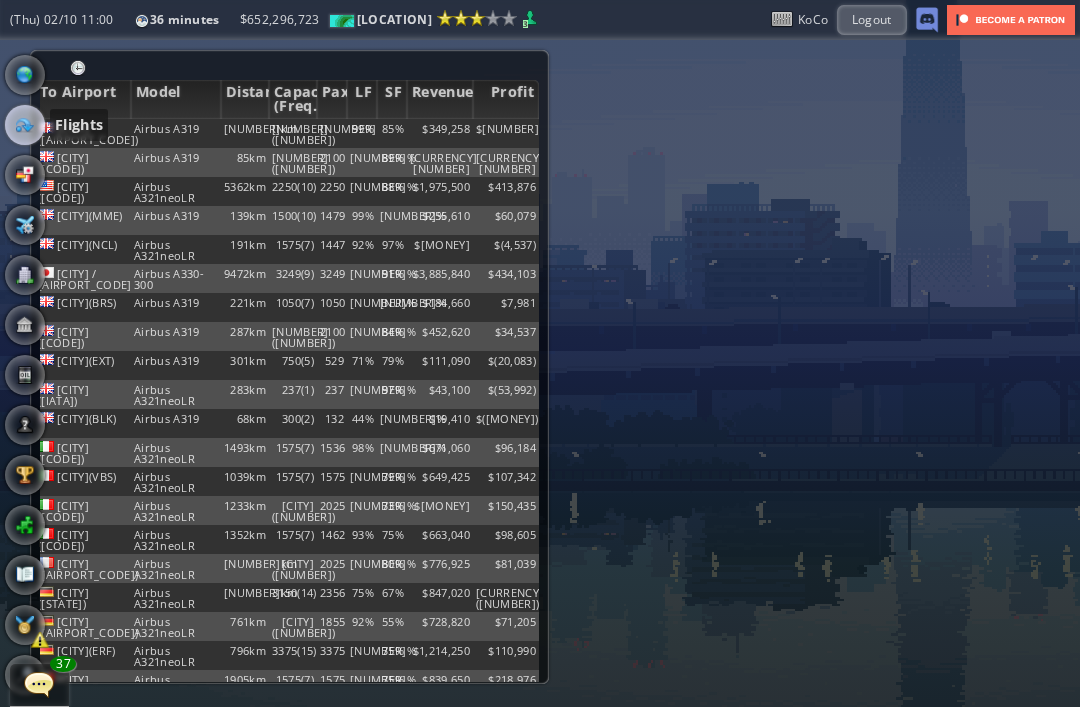 scroll, scrollTop: 0, scrollLeft: 101, axis: horizontal 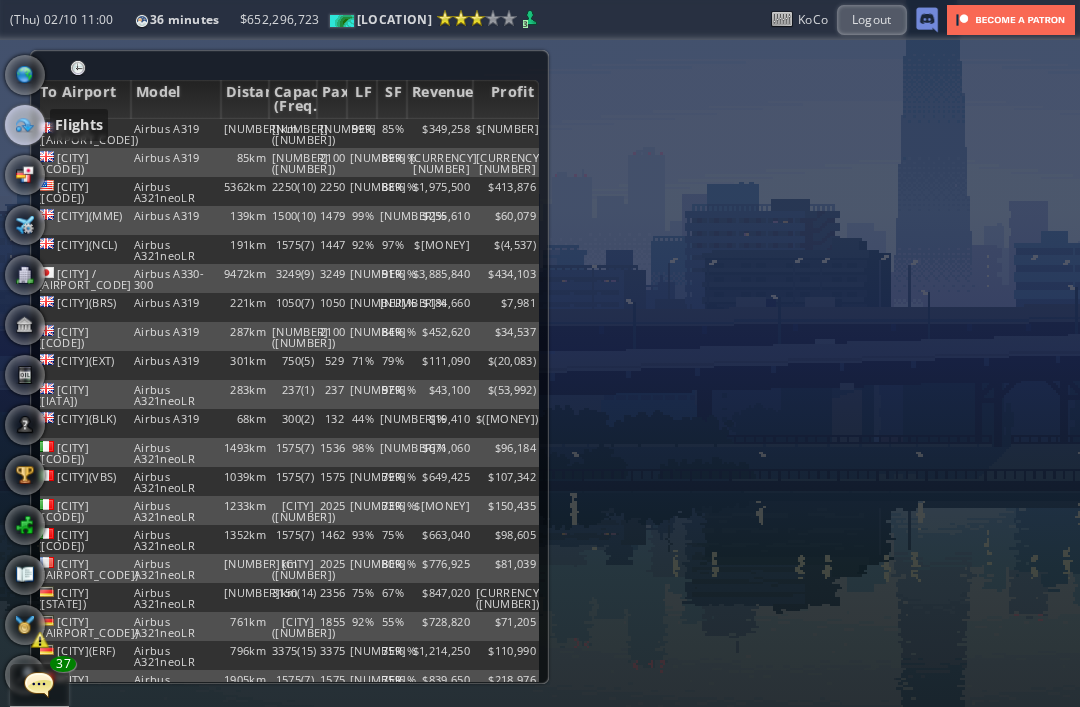 click on "Profit" at bounding box center [506, 99] 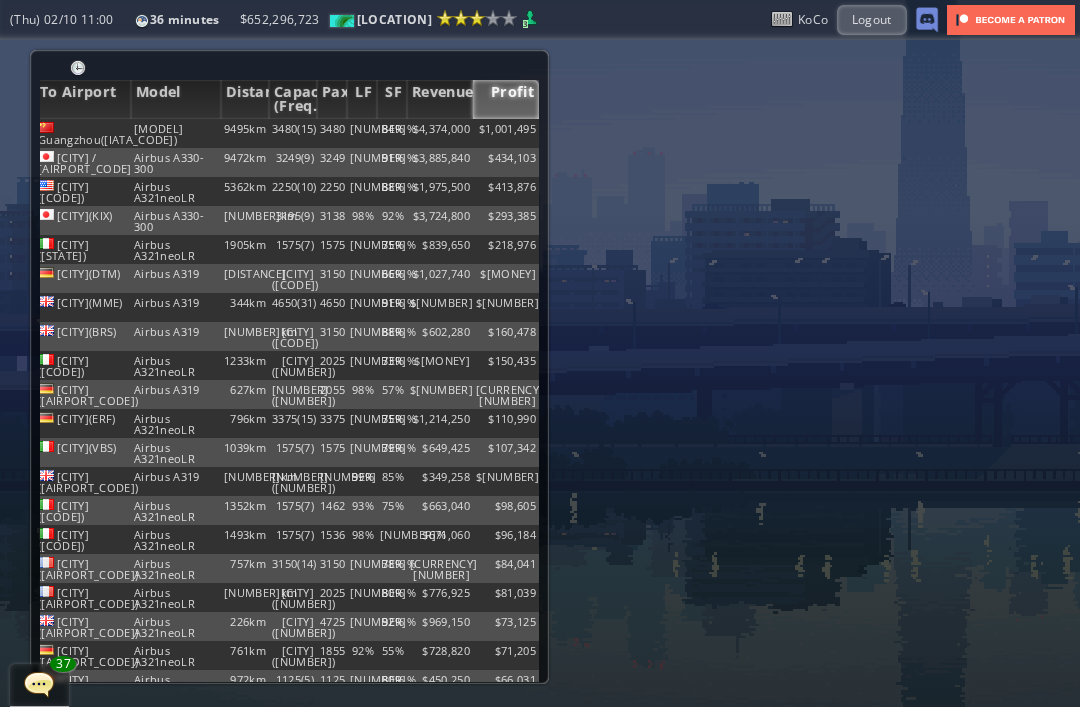 click on "$4,374,000" at bounding box center [440, 133] 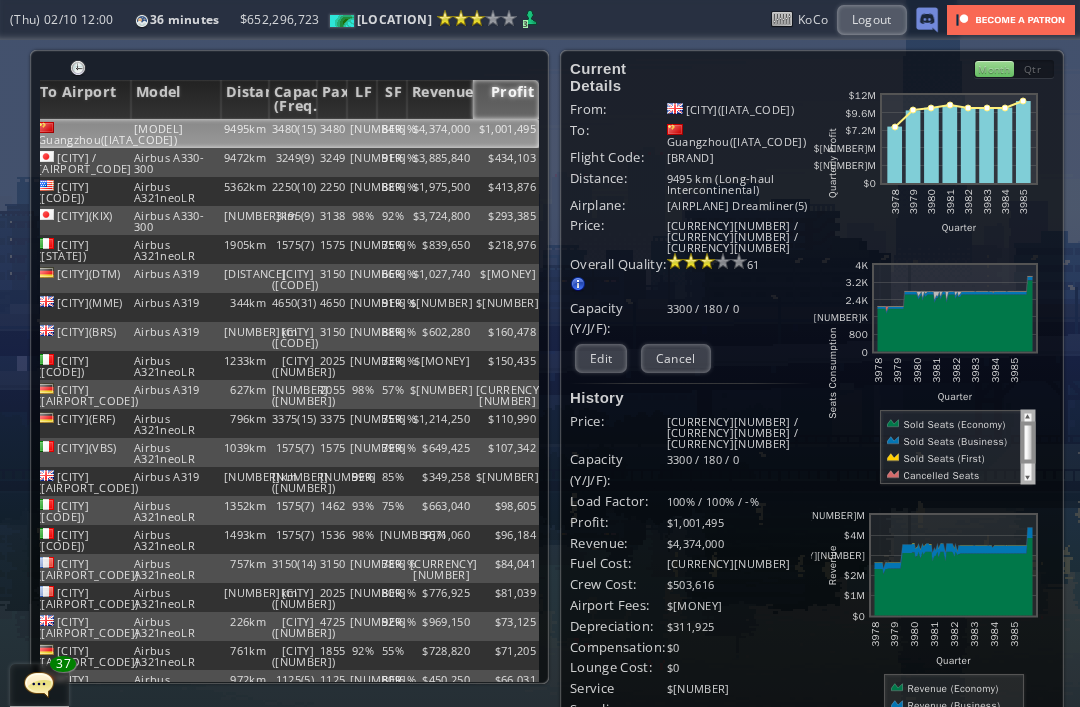 click on "Current Details
From:
[CITY]([STATE])
To:
[CITY]([STATE])
Flight Code:
MA 005
Distance:
9495 km (Long-haul Intercontinental)
Airplane:
Boeing 787-8 Dreamliner(5)
Price:
$1170 / $2850 / $10700
Overall Quality:
Overall quality is determined by:
- Fleet Age per Route
- Service Star level per route
- Company wide Service Quality
61
Edit $0" at bounding box center [691, 632] 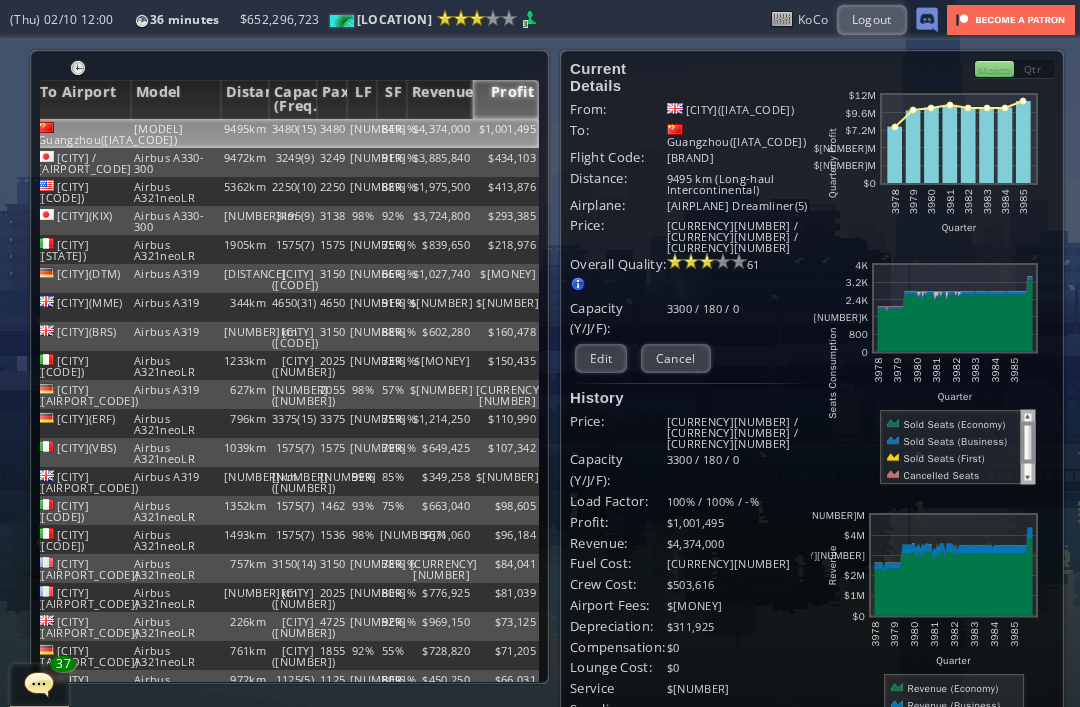 click on "Edit" at bounding box center [601, 358] 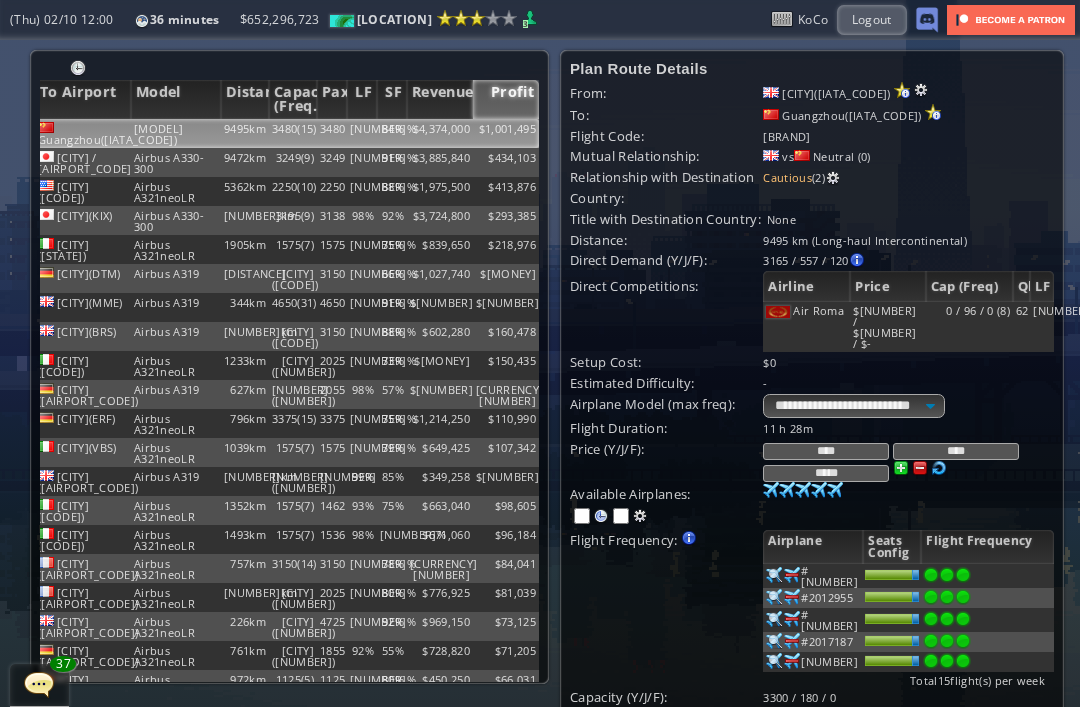 click on "****" at bounding box center (826, 451) 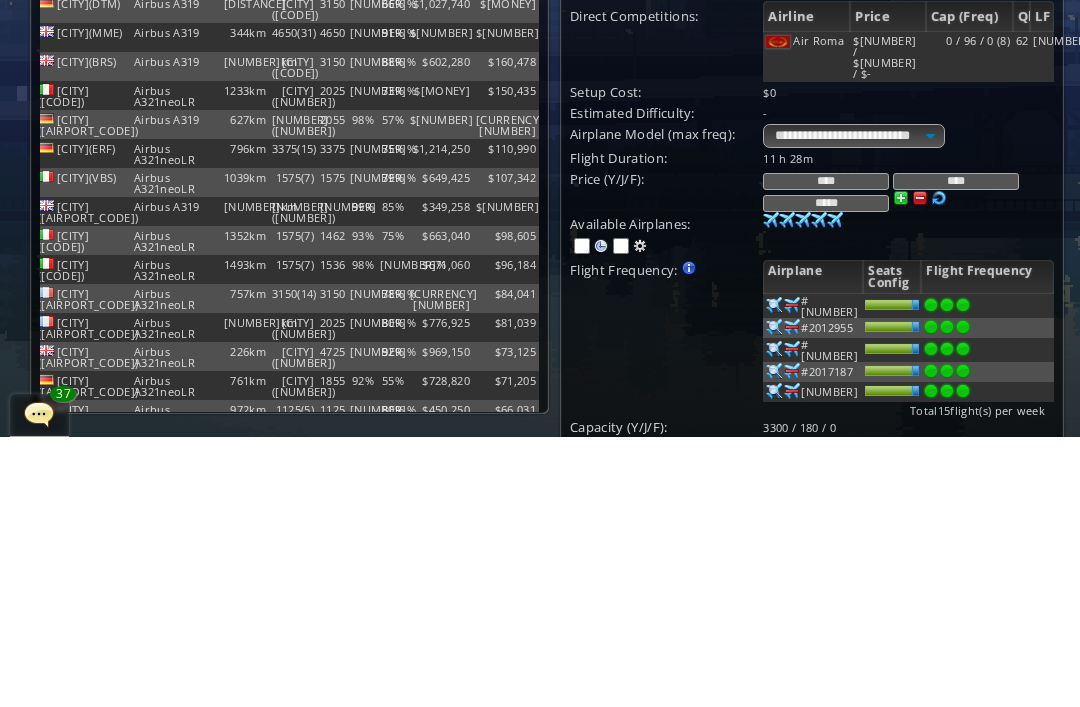 type on "****" 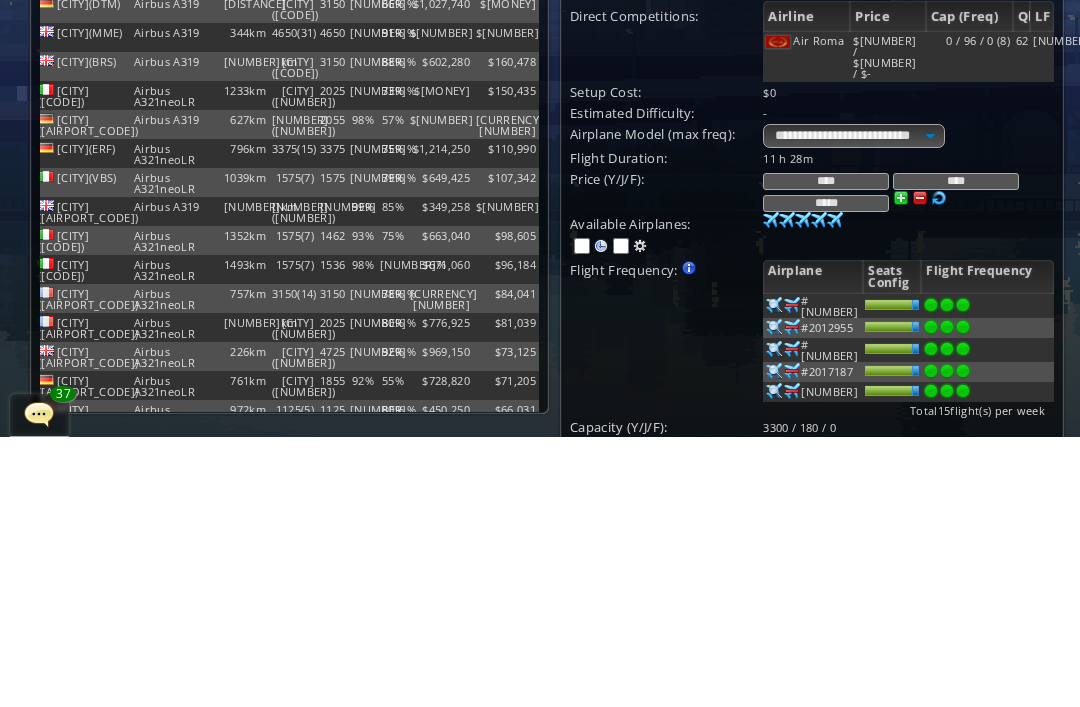 scroll, scrollTop: 64, scrollLeft: 0, axis: vertical 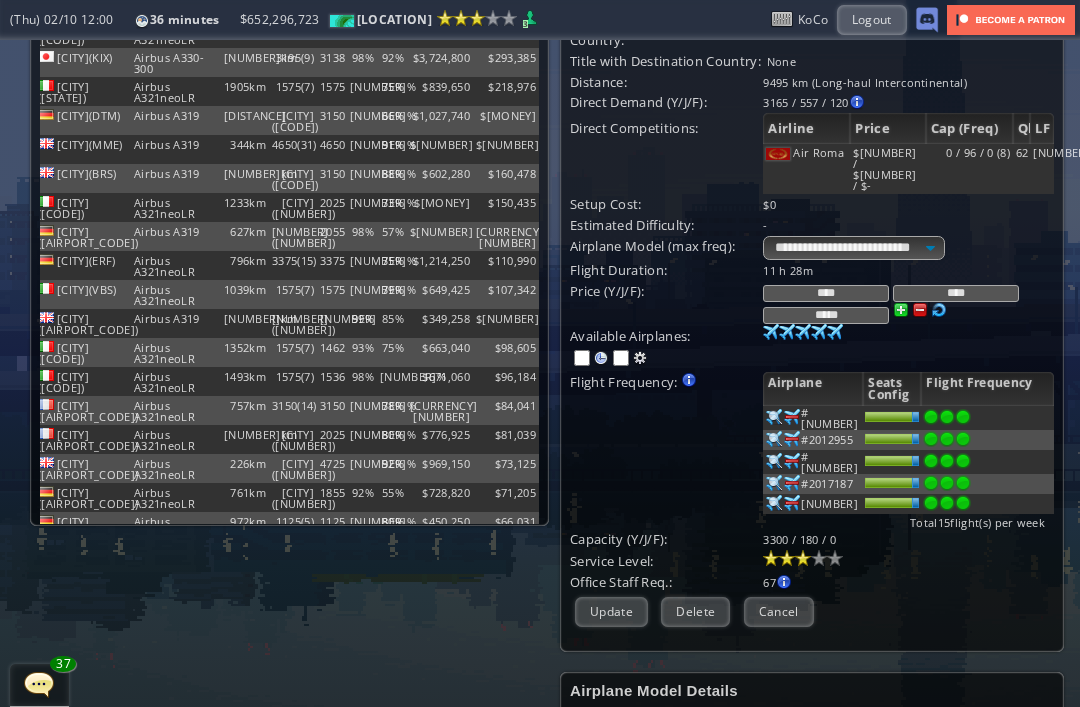click on "Update" at bounding box center (611, 611) 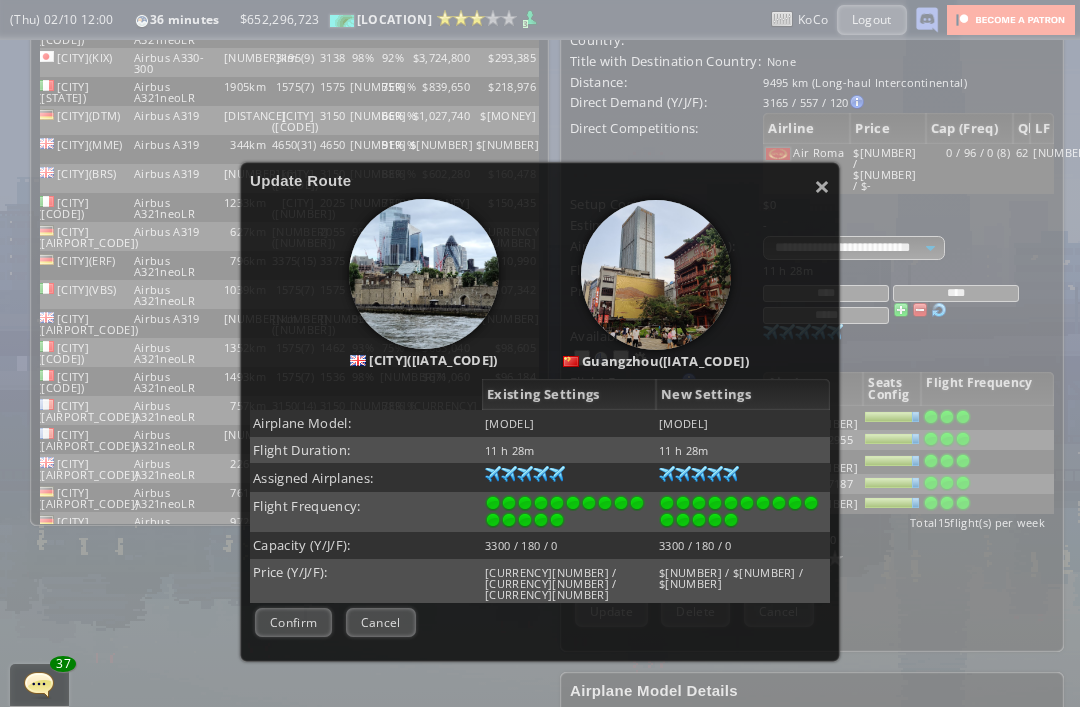 click on "Price (Y/J/F):" at bounding box center [366, 423] 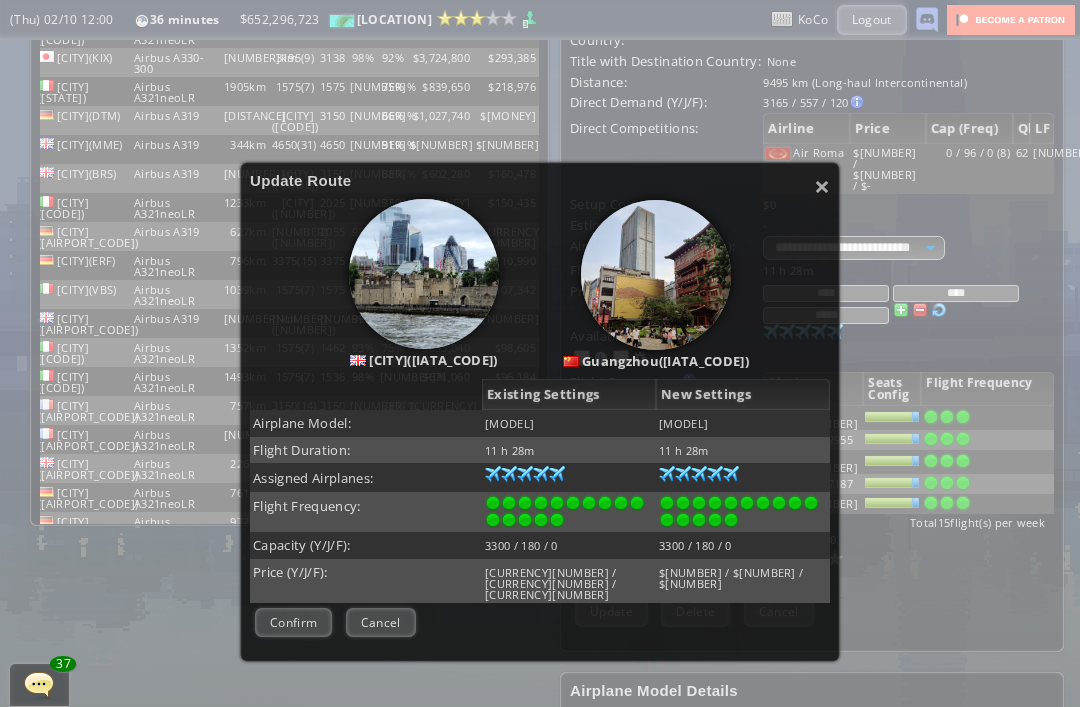 click on "Confirm" at bounding box center [293, 622] 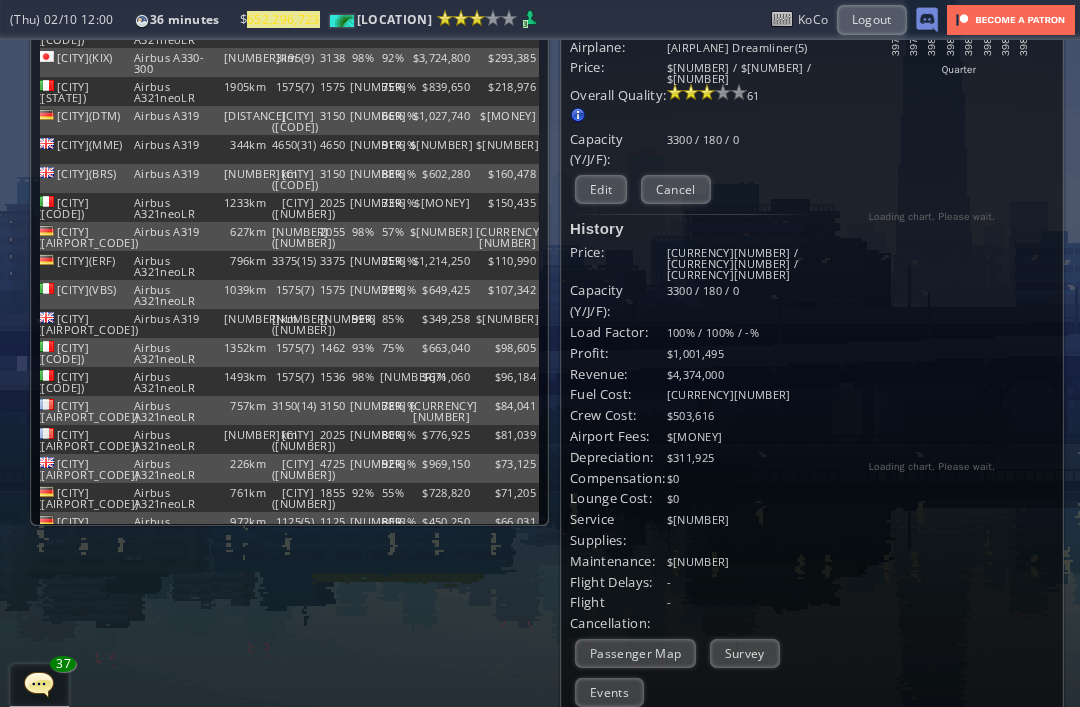 scroll, scrollTop: 386, scrollLeft: 0, axis: vertical 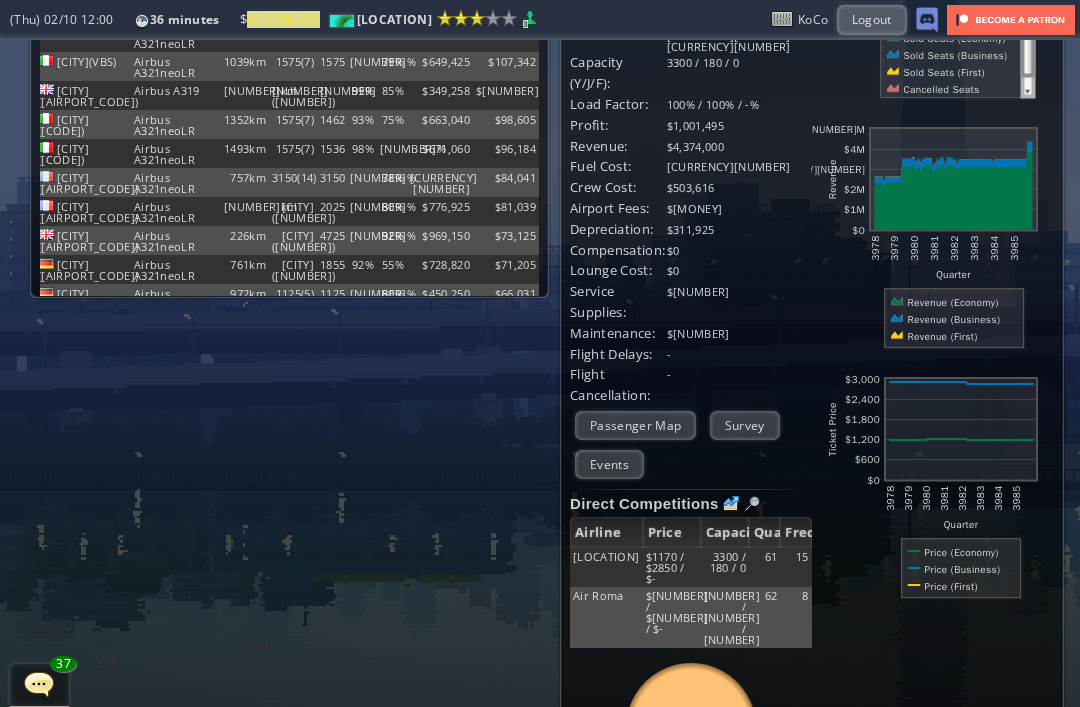 click on "Events" at bounding box center [609, 464] 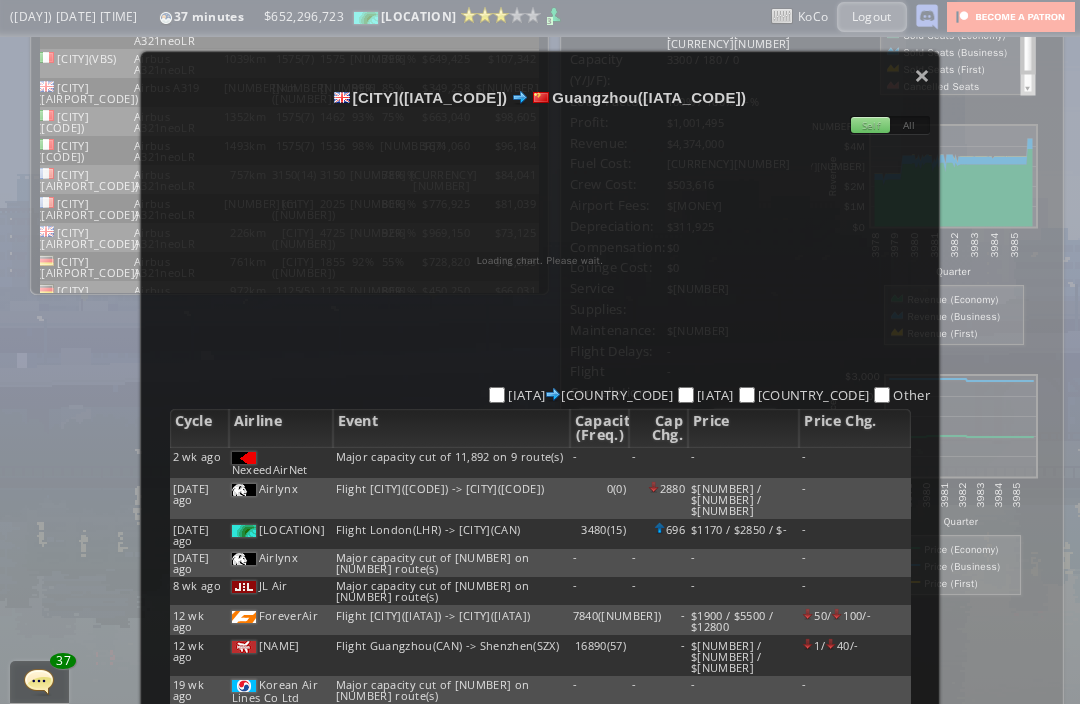 scroll, scrollTop: 318, scrollLeft: 0, axis: vertical 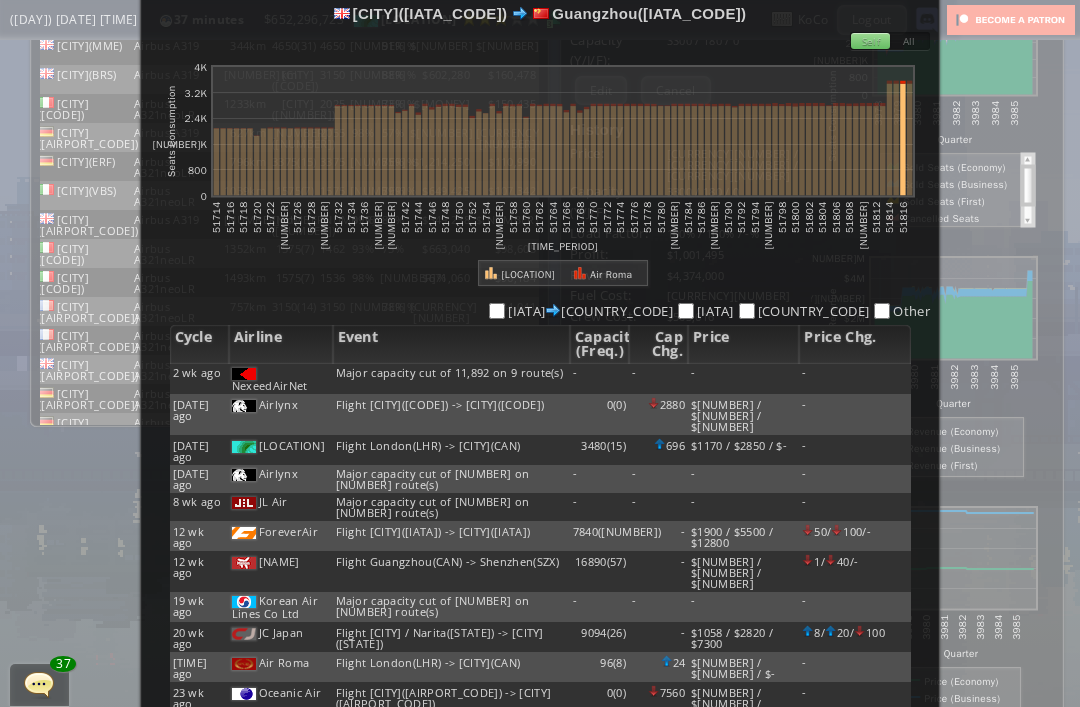 click on "-" at bounding box center [743, 379] 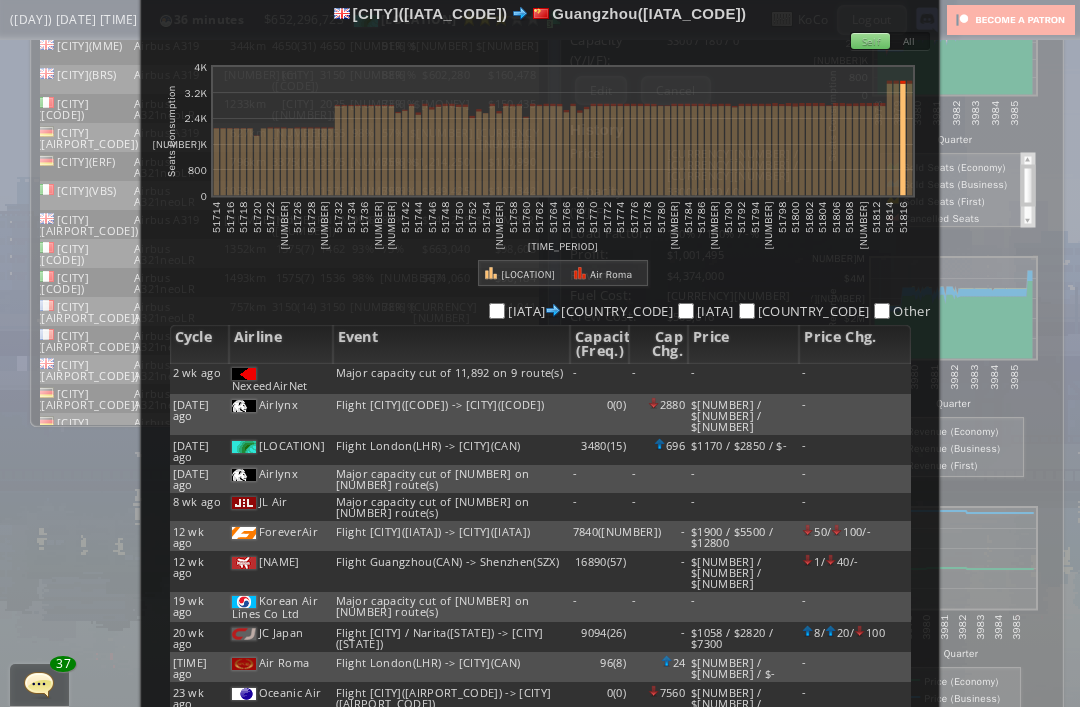 click on "-" at bounding box center [743, 379] 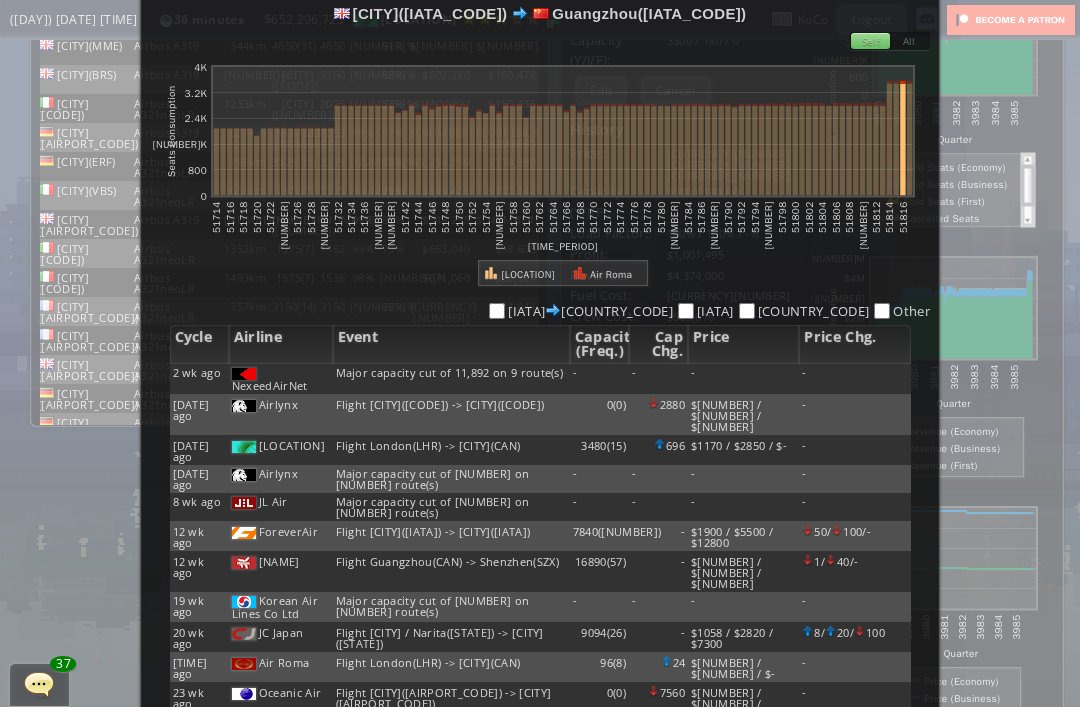 click on "-" at bounding box center (743, 379) 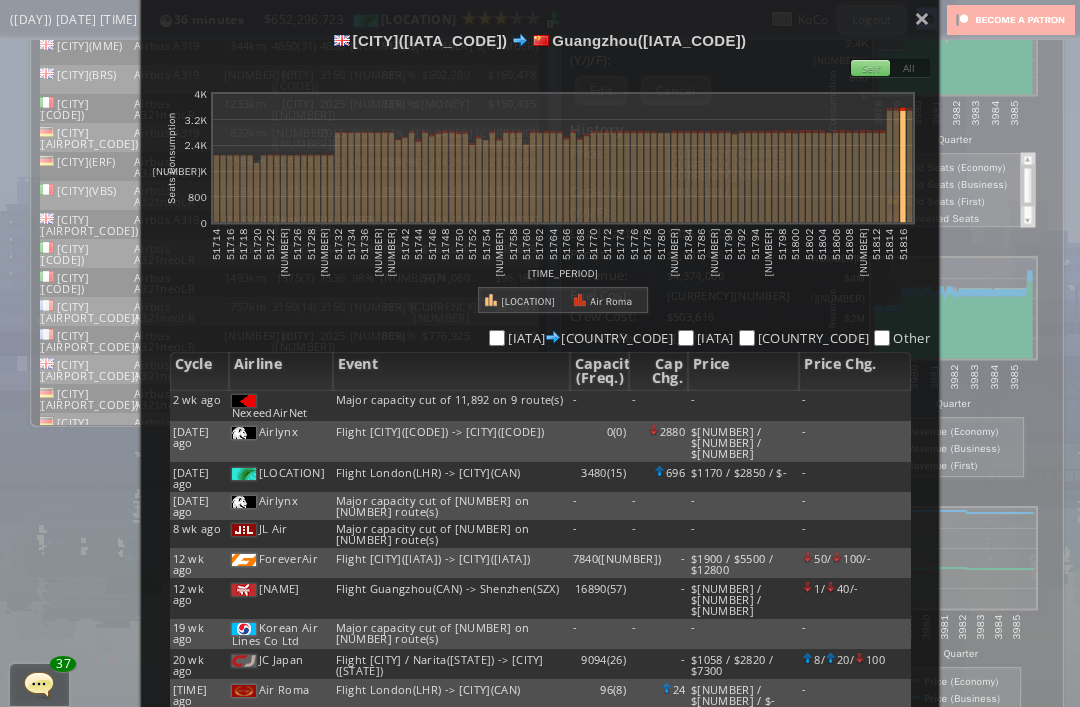 scroll, scrollTop: 58, scrollLeft: 0, axis: vertical 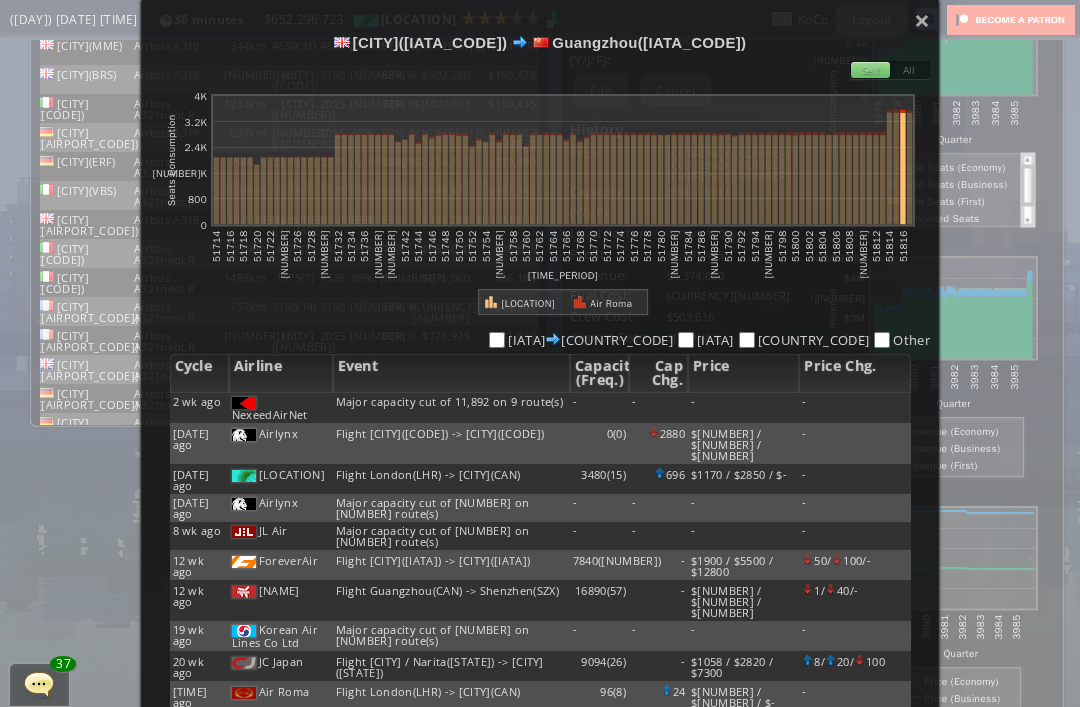 click on "-" at bounding box center (743, 408) 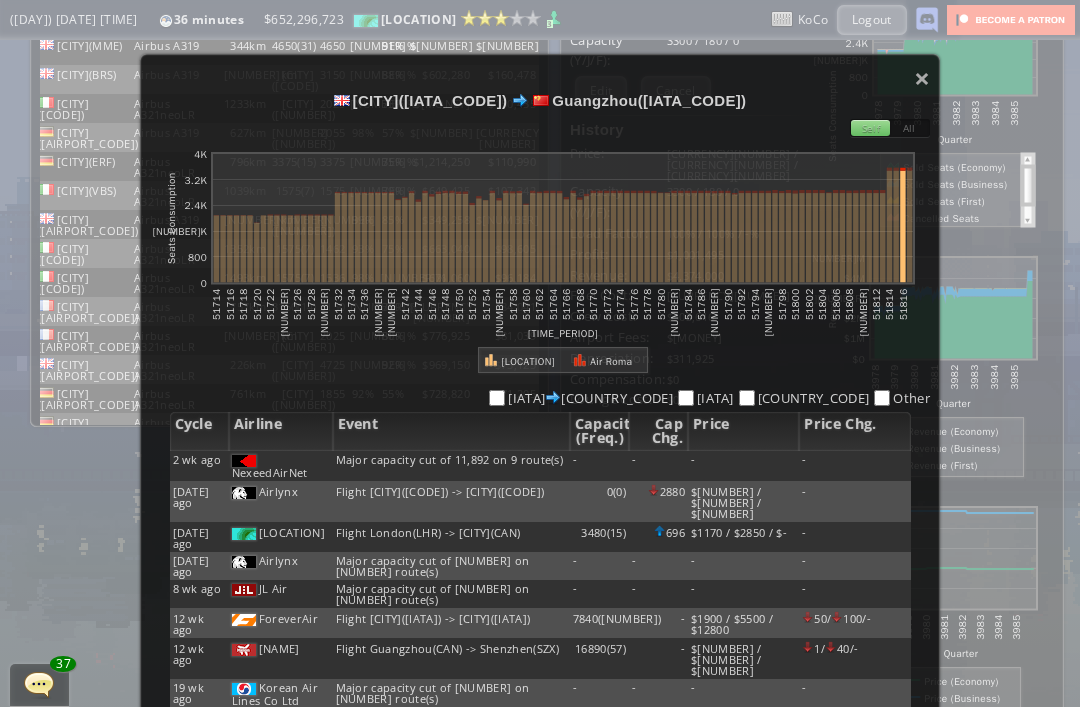 scroll, scrollTop: 0, scrollLeft: 0, axis: both 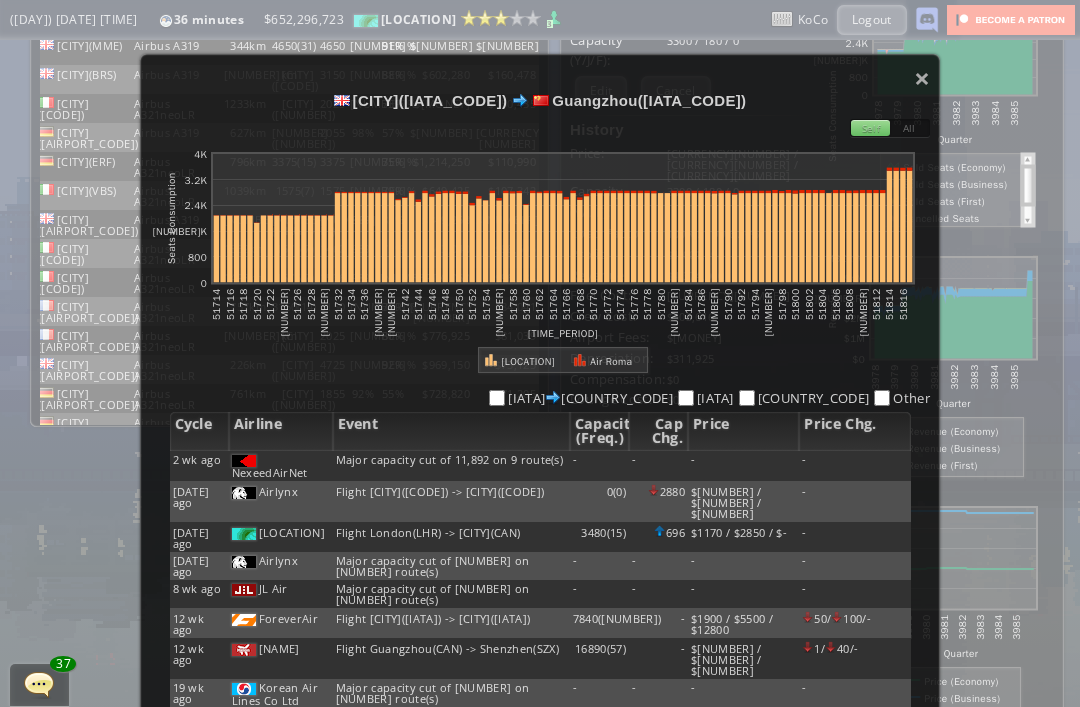 click on "×
[CITY]([AIRPORT_CODE]) [CITY]([AIRPORT_CODE])
Self
All
abcdefhiklmnopqrstuvwxyz Loading chart. Please wait. abcdefhiklmnopqrstuvwxyz Week Seats Consumption 0 800 1.6K 2.4K 3.2K 4K 51714 51716 51718 51720 51722 51724 51726 51728 51730 51732 51734 51736 51738 51740 51742 51744 51746 51748 51750 51752 51754 51756 51758 51760 51762 51764 51766 51768 51770 51772 51774 51776 51778 51780 51782 51784 51786 51788 51790 51792 51794 51796 51798 51800 51802 51804 51806 51808 51810 51812 51814 51816 MAL Japan Air Roma
[AIRPORT_CODE] [AIRPORT_CODE]
[AIRPORT_CODE]
[AIRPORT_CODE]
Other
Cycle
Airline
Event
Capacity (Freq.)
Cap Chg.
Price
Price Chg.
2 wk ago NexeedAirNet Major capacity cut of 11,892 on 9 route(s) - - - - 4 wk ago 0" at bounding box center (540, 437) 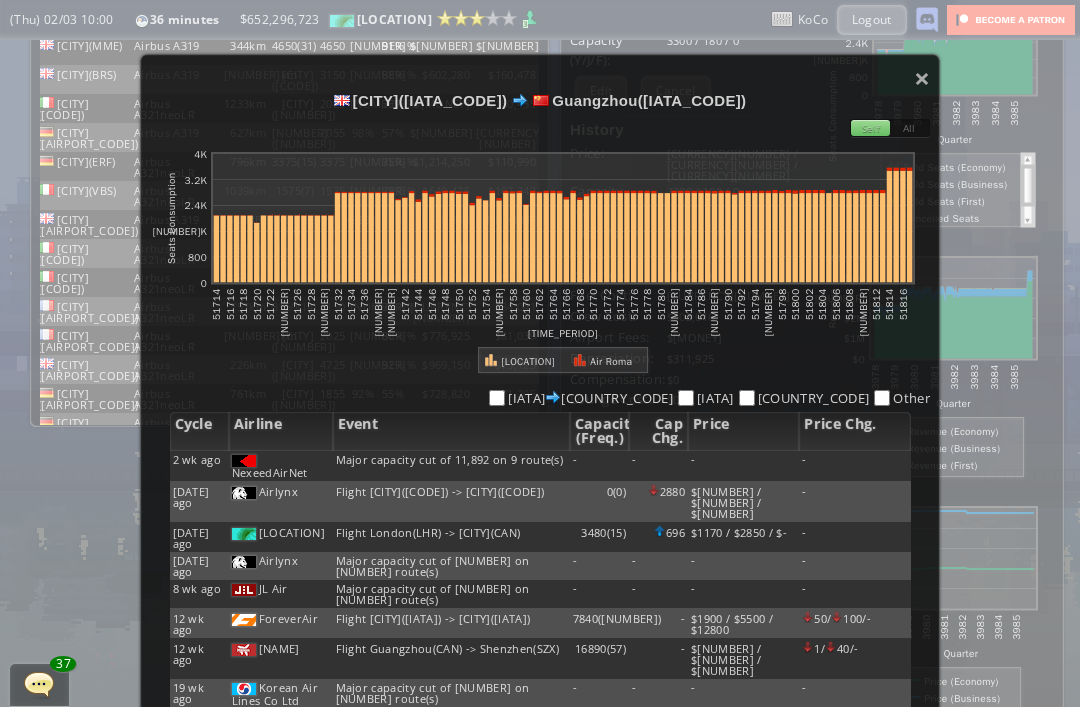 click on "×" at bounding box center (922, 78) 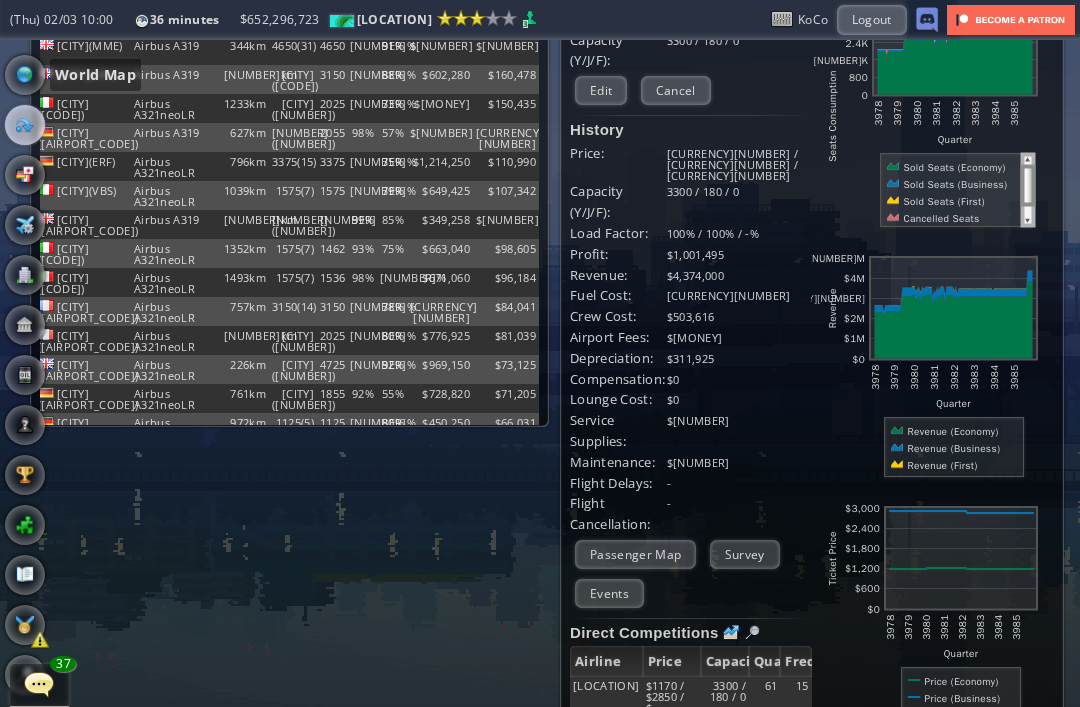 click at bounding box center (25, 75) 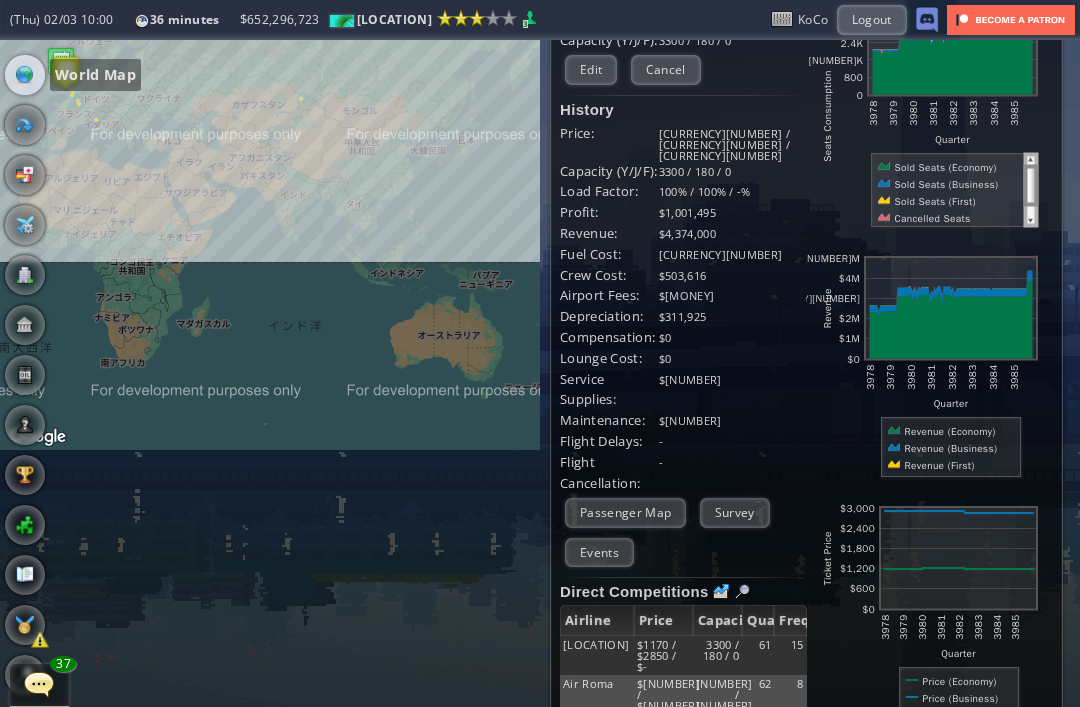 scroll, scrollTop: 0, scrollLeft: 0, axis: both 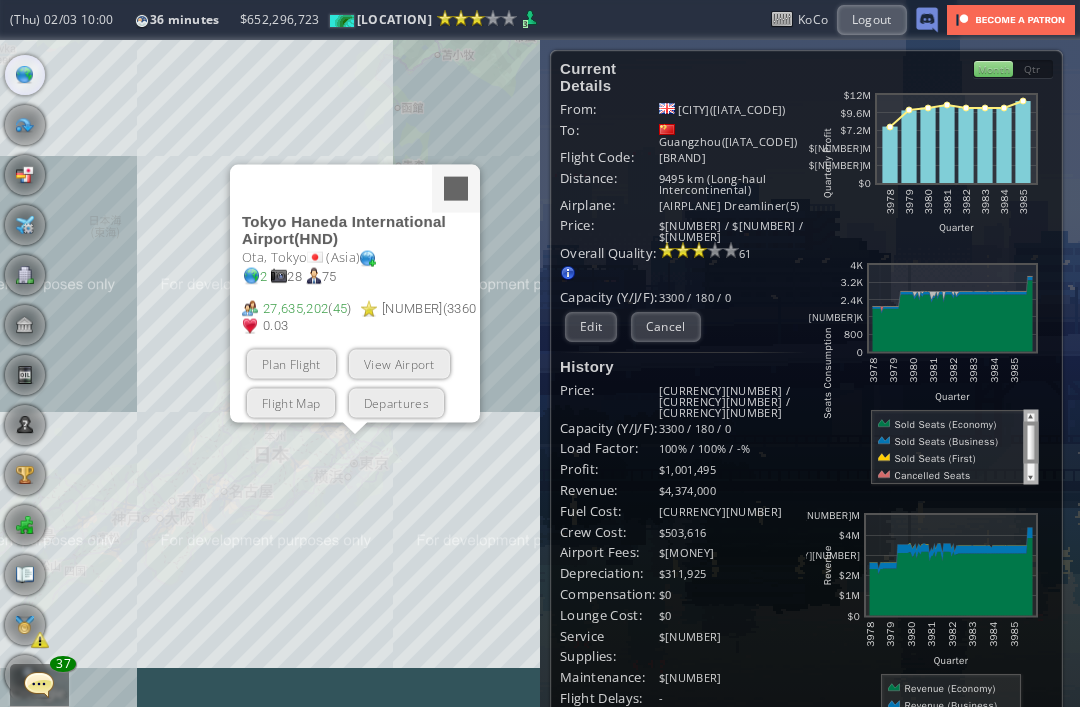 click on "View Airport" at bounding box center (399, 363) 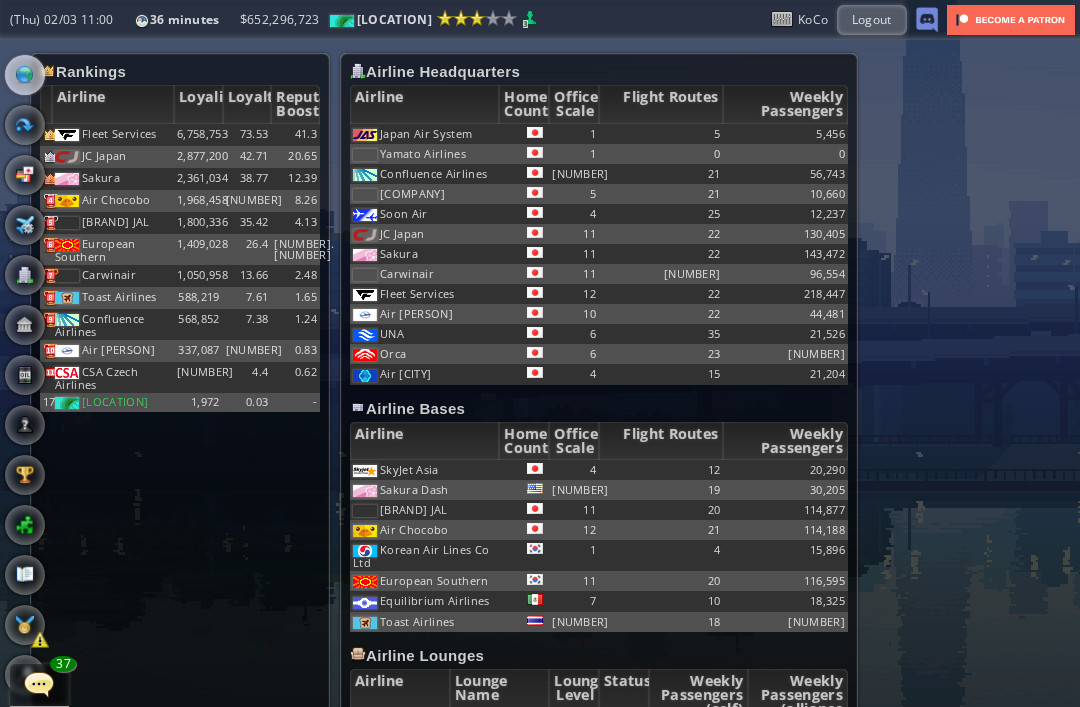 scroll, scrollTop: 1769, scrollLeft: 0, axis: vertical 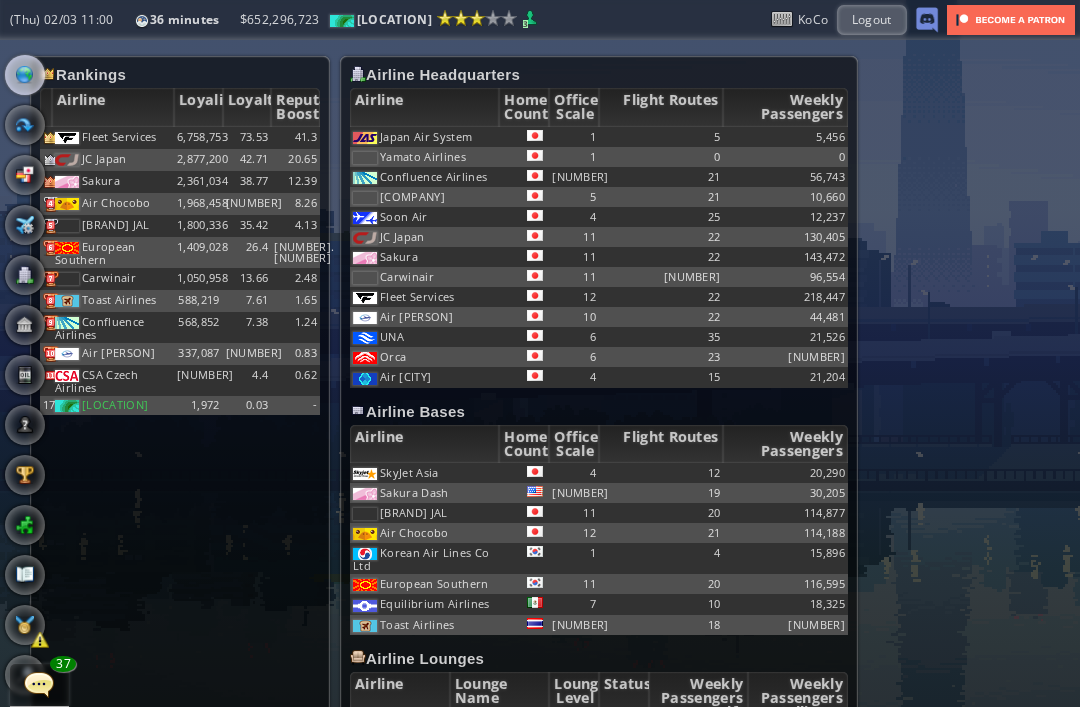 click on "World Map" at bounding box center [25, 75] 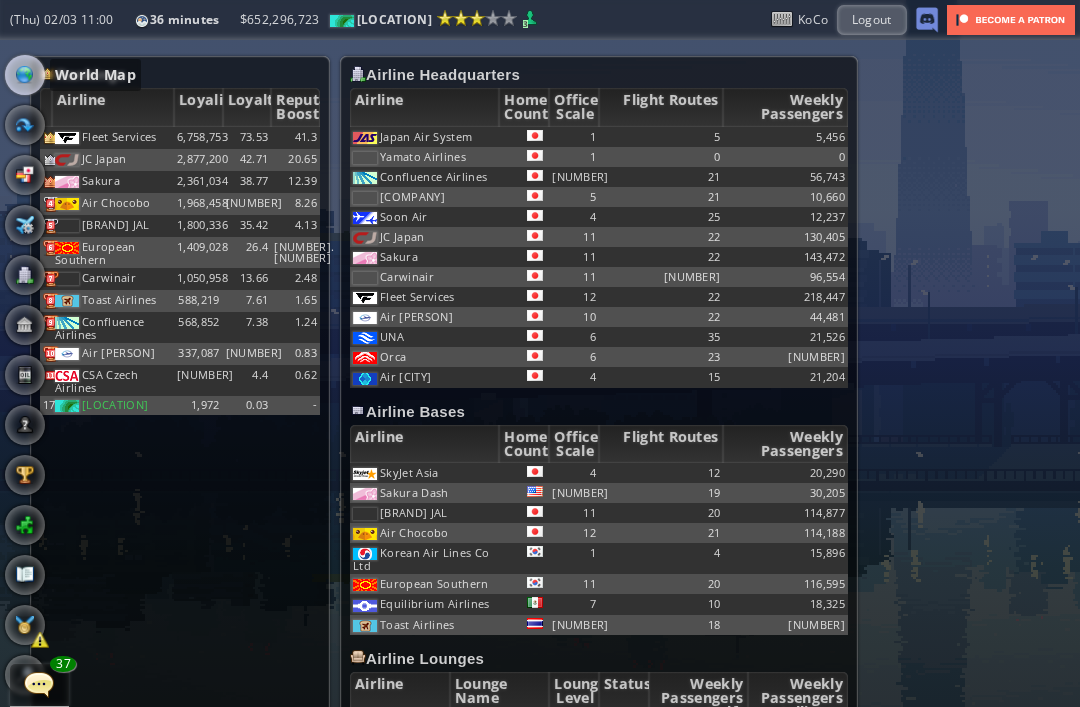 click at bounding box center (25, 75) 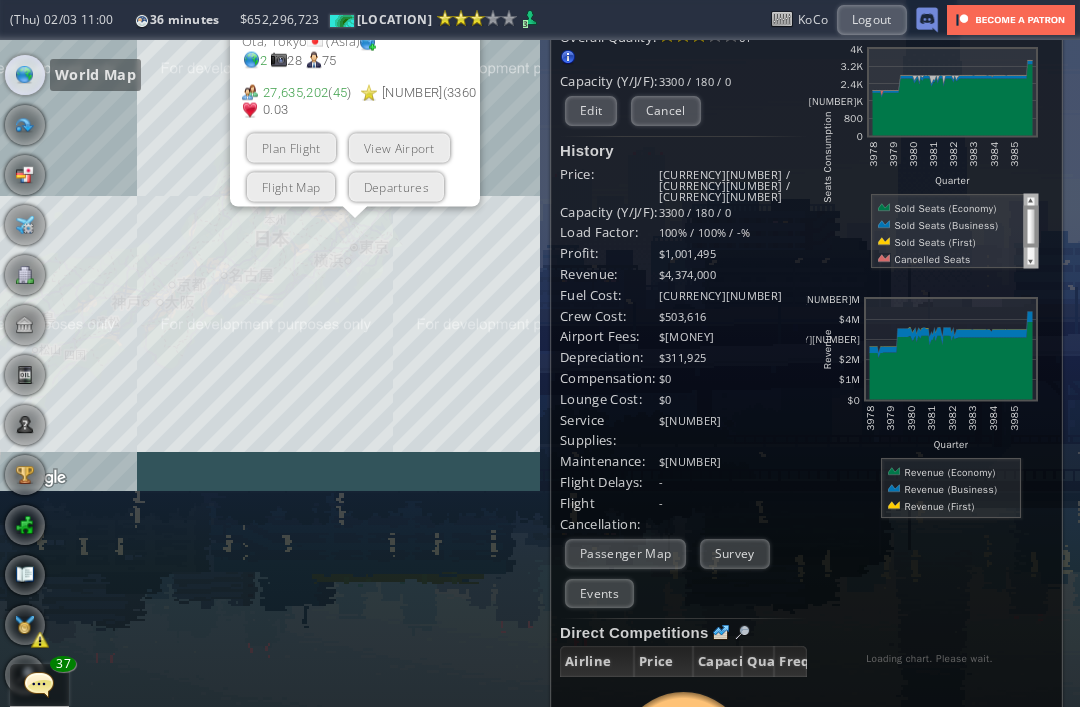 scroll, scrollTop: 216, scrollLeft: 0, axis: vertical 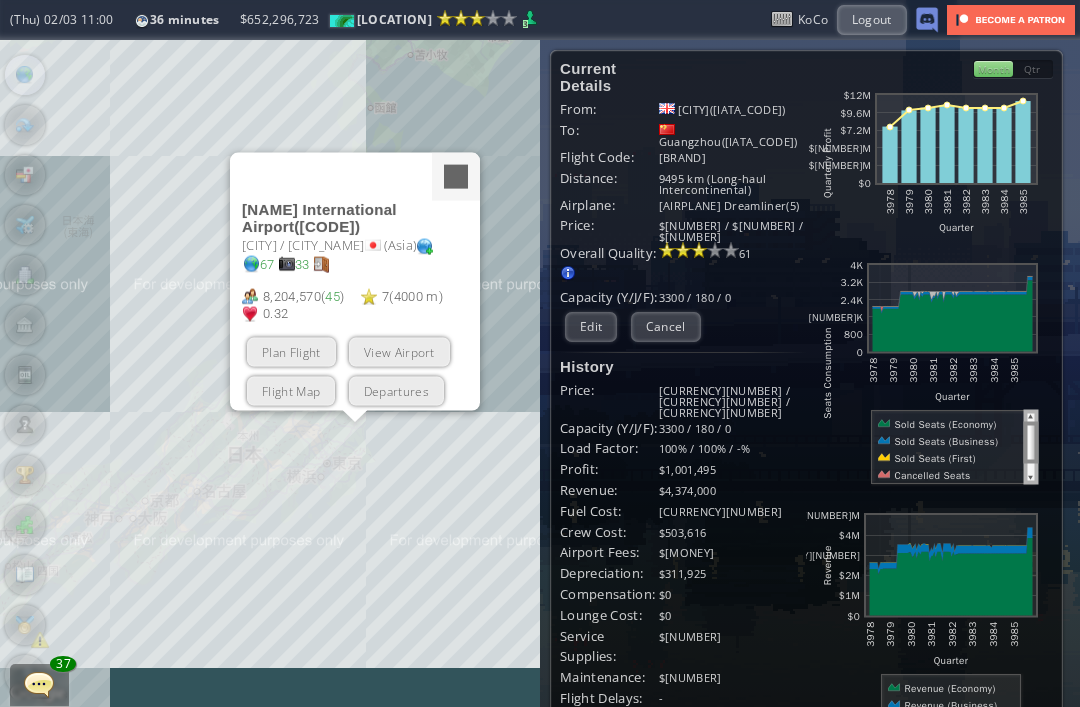click on "View Airport" at bounding box center (399, 351) 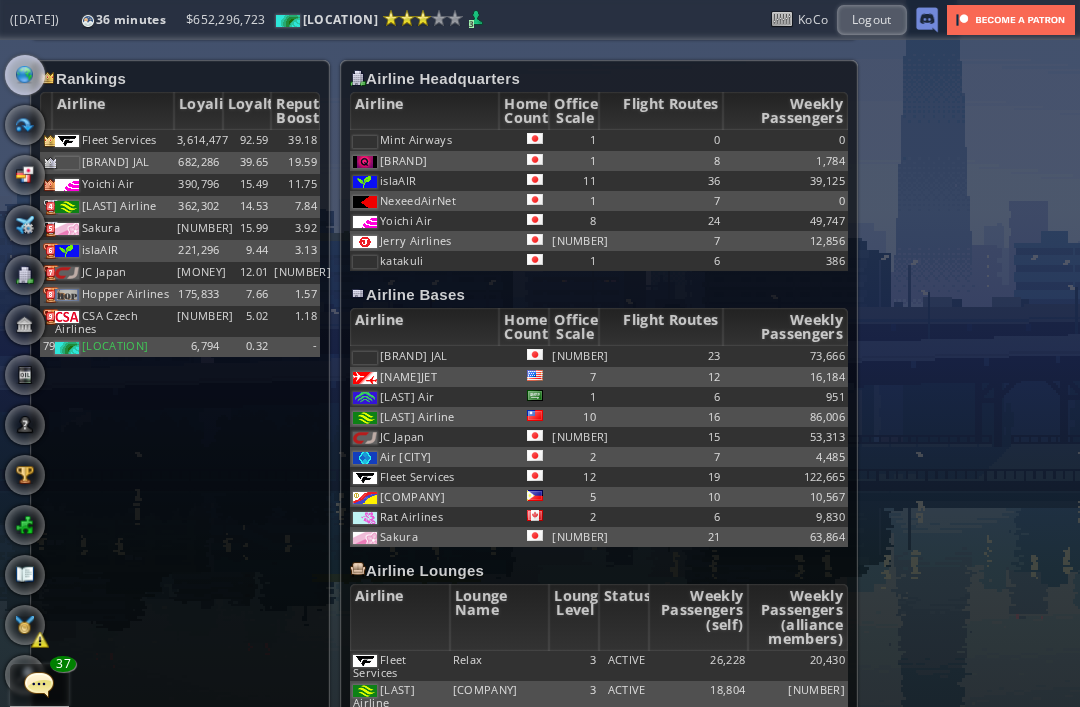 scroll, scrollTop: 1507, scrollLeft: 0, axis: vertical 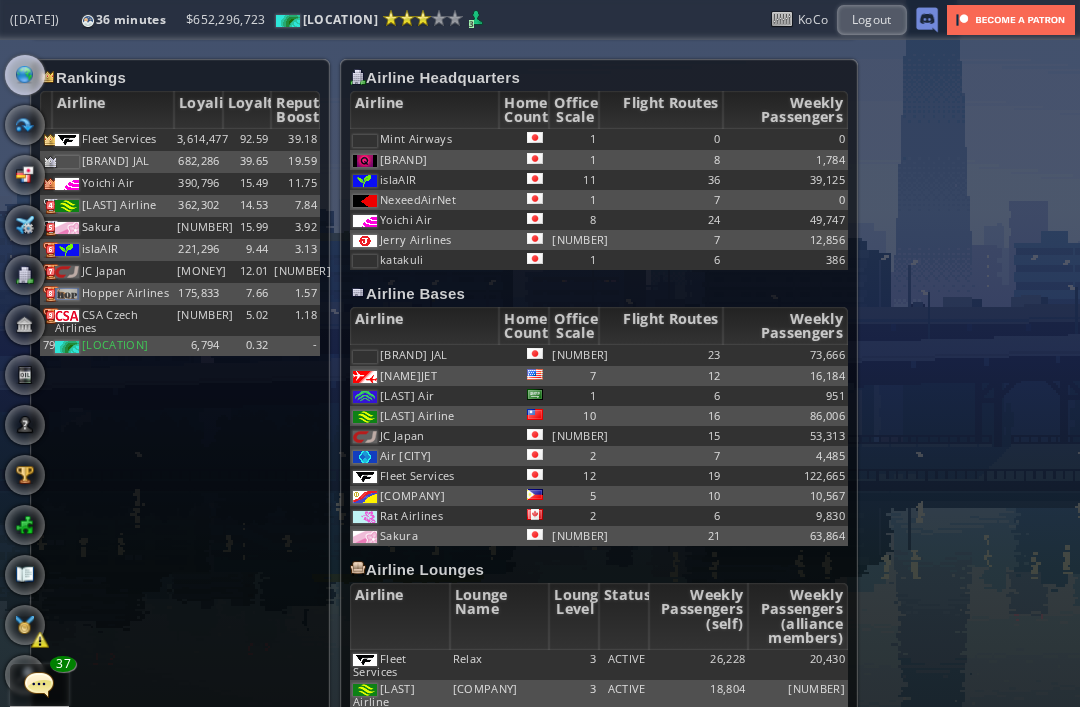 click on "0" at bounding box center (785, 139) 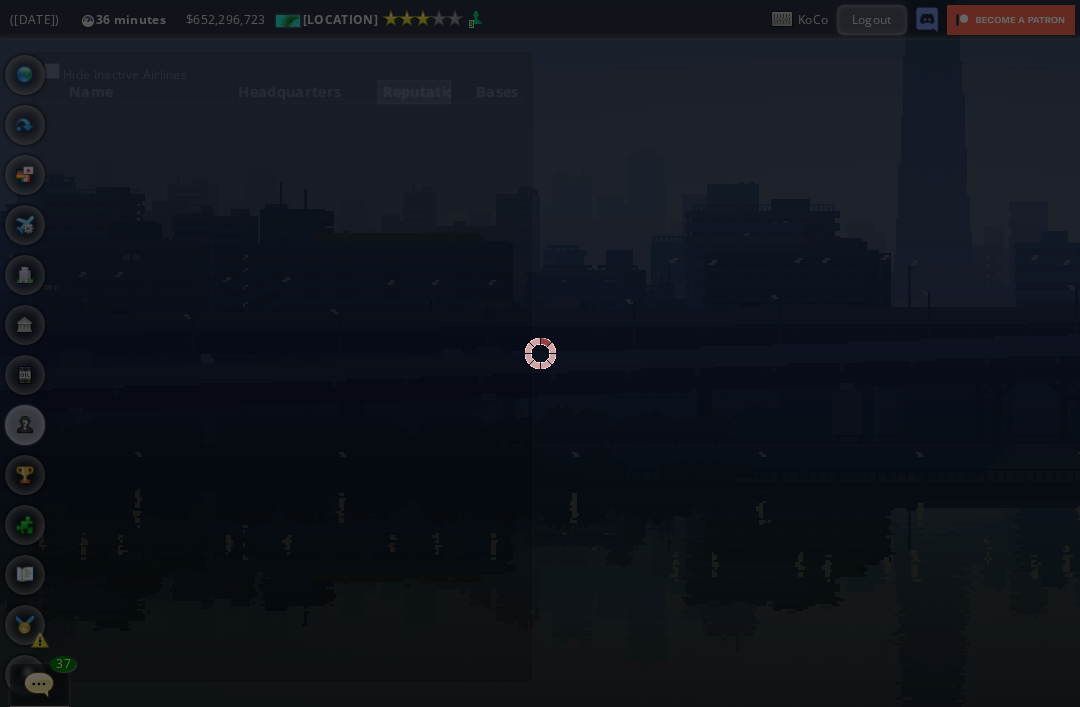 scroll, scrollTop: 0, scrollLeft: 0, axis: both 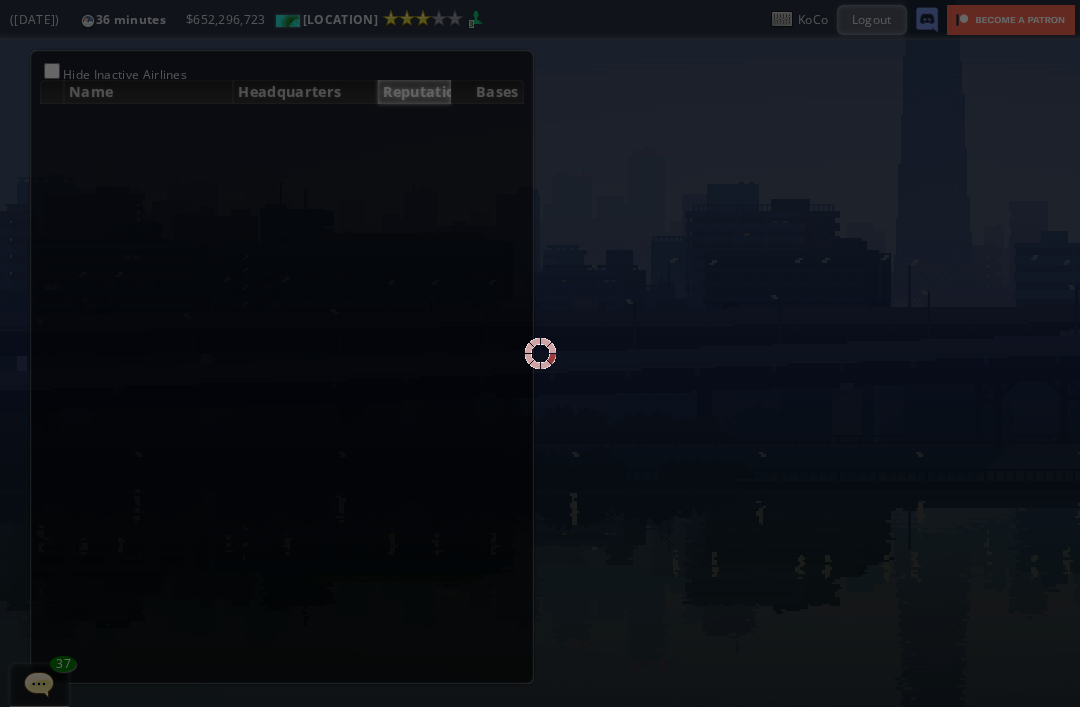 click at bounding box center (540, 353) 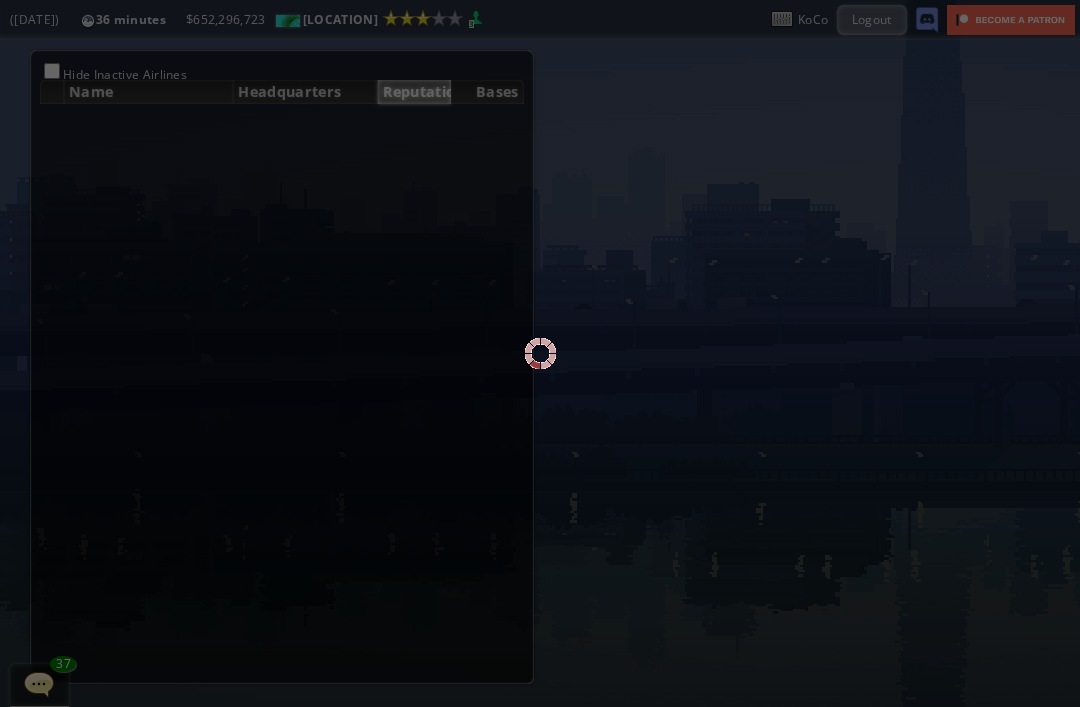 click at bounding box center (540, 353) 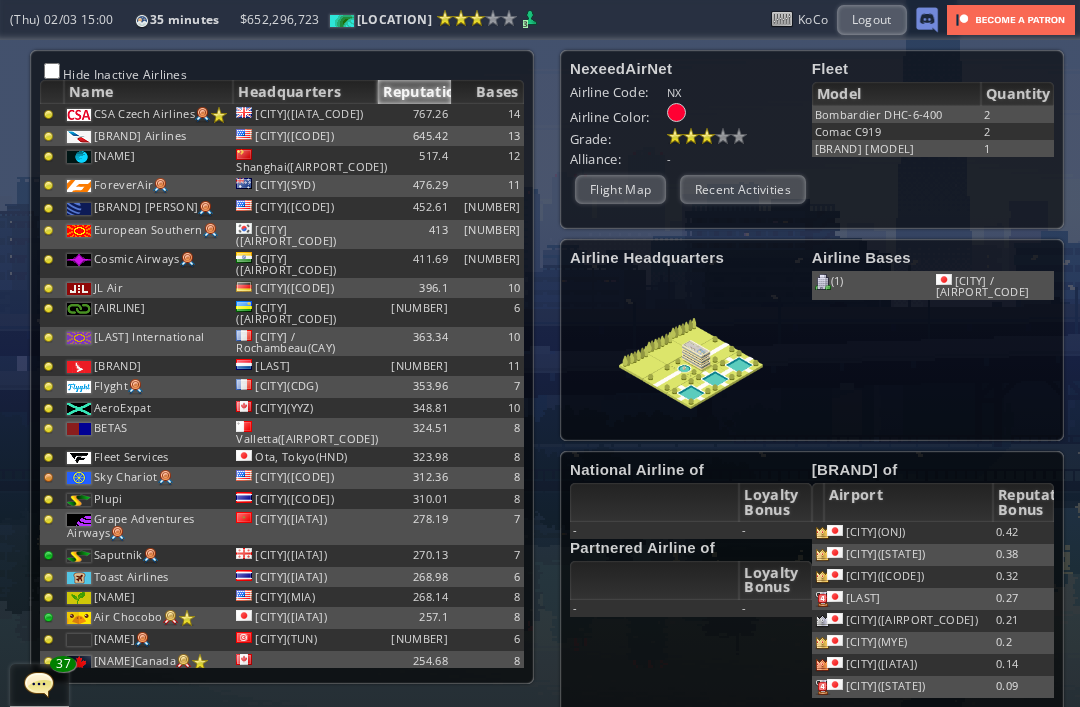 scroll, scrollTop: 11796, scrollLeft: 0, axis: vertical 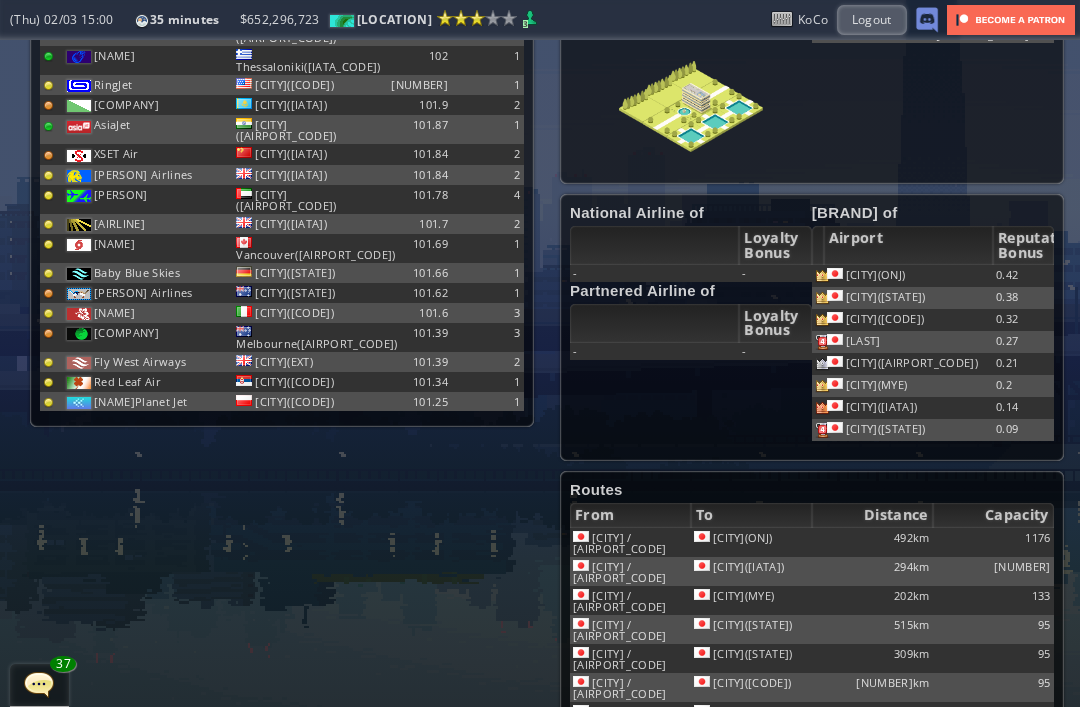 click on "Capacity" at bounding box center (993, 515) 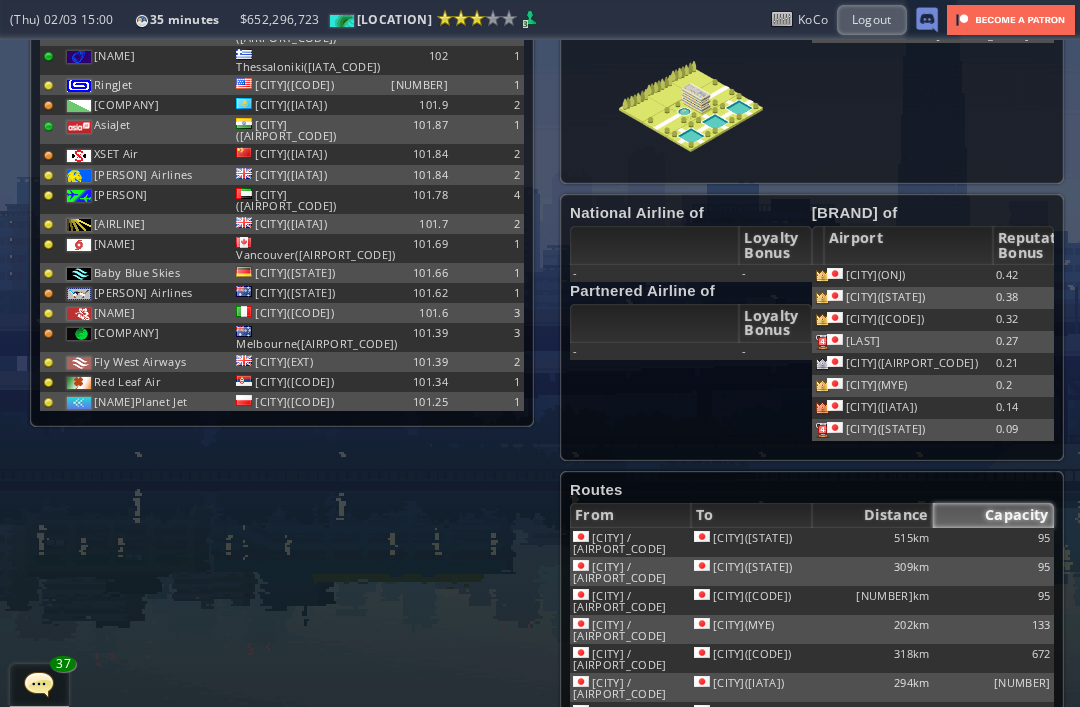 click on "Capacity" at bounding box center (993, 515) 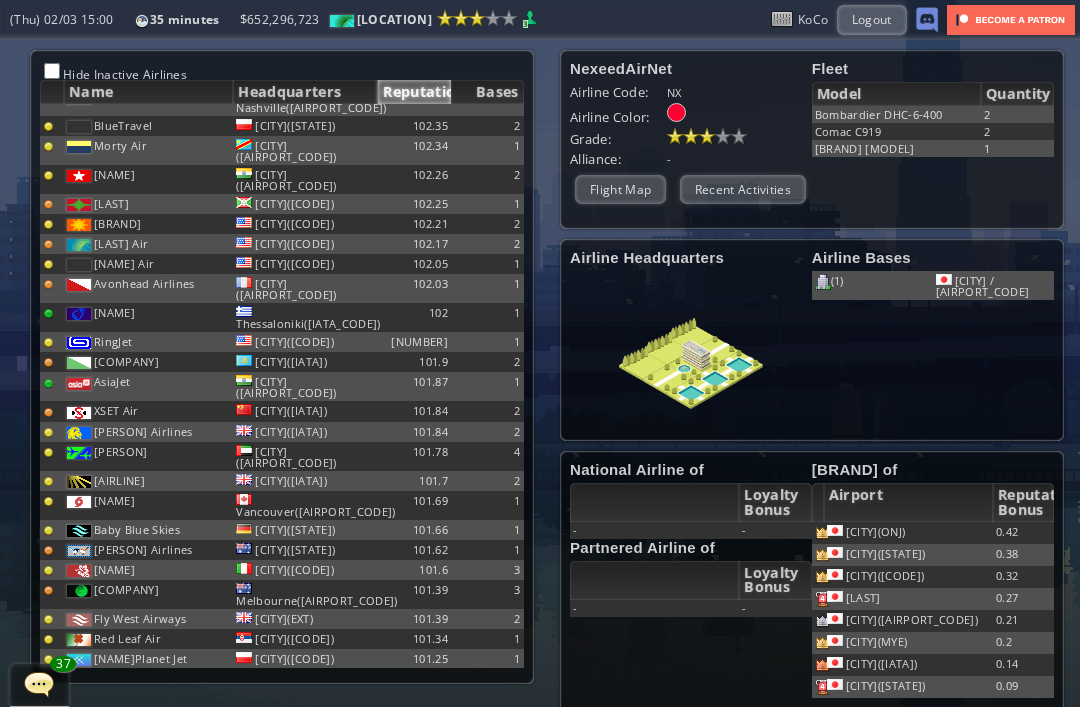 scroll, scrollTop: 0, scrollLeft: 0, axis: both 